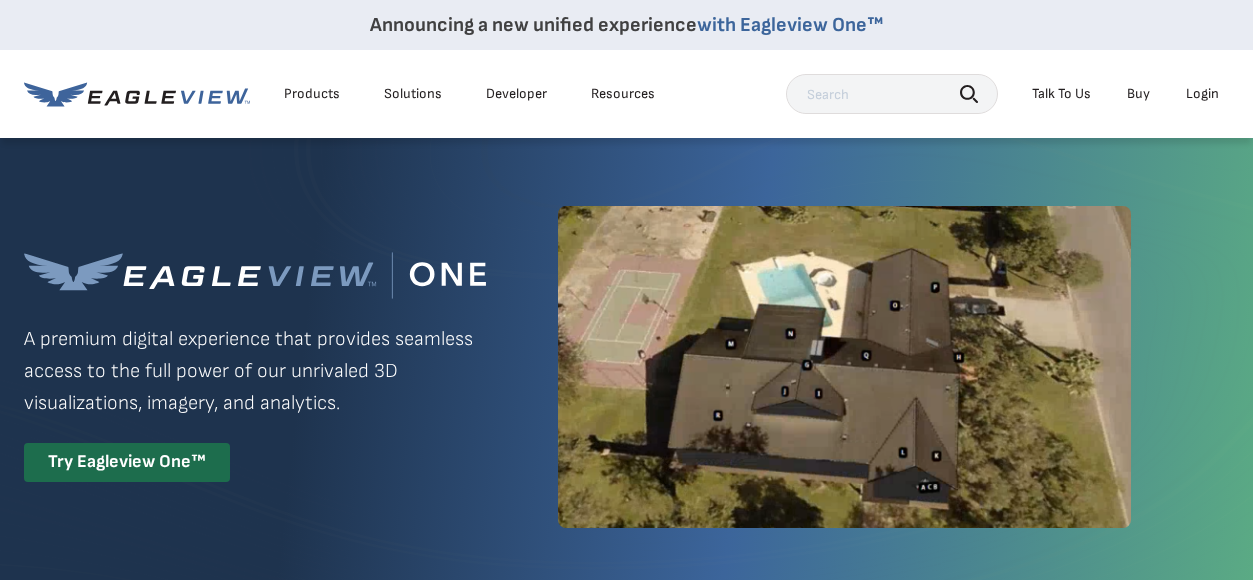 scroll, scrollTop: 0, scrollLeft: 0, axis: both 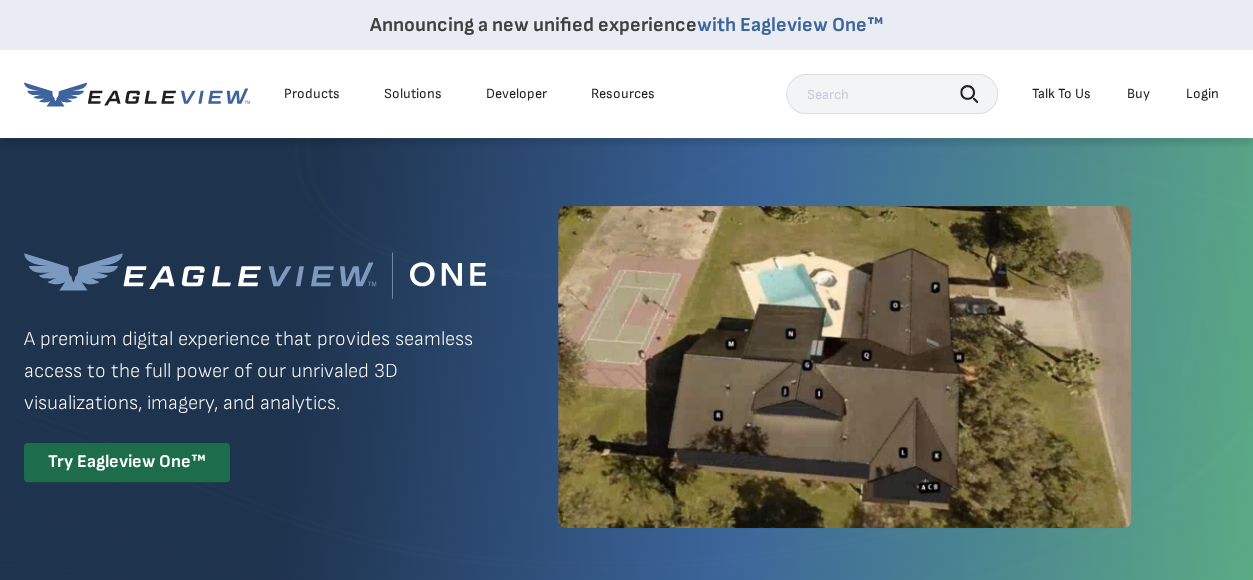 click on "Login" at bounding box center [1202, 94] 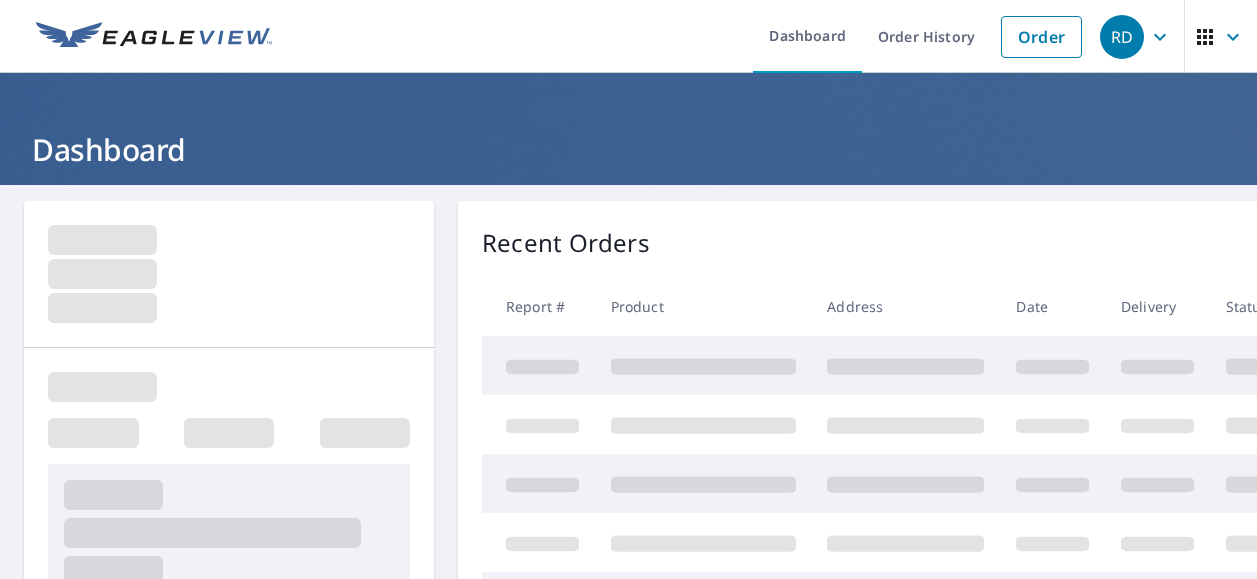 scroll, scrollTop: 0, scrollLeft: 0, axis: both 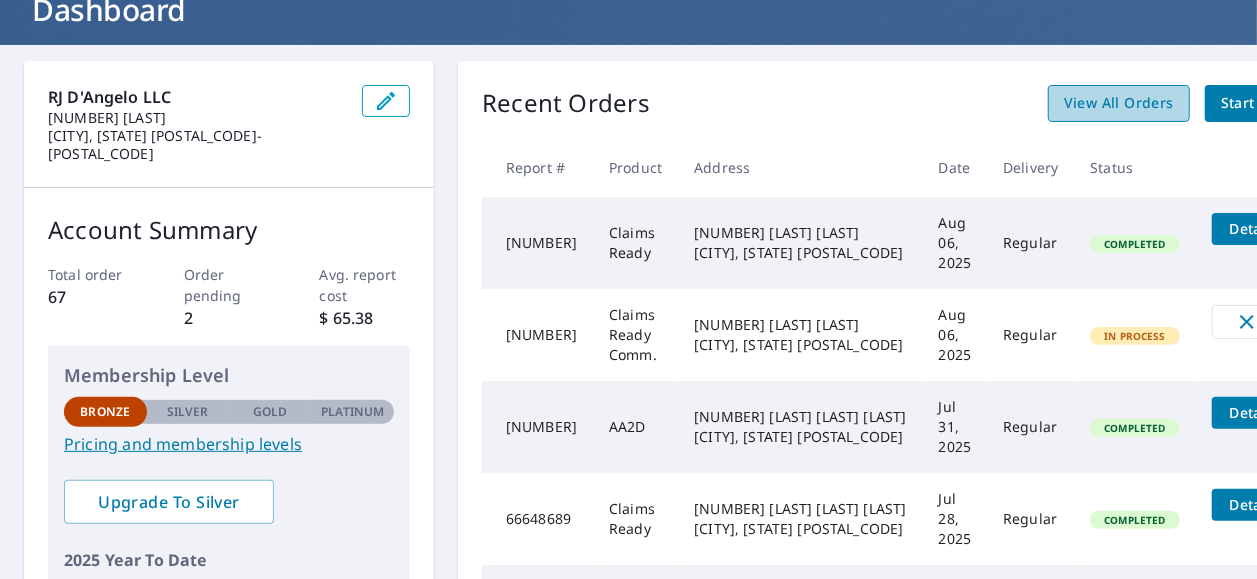 click on "View All Orders" at bounding box center (1119, 103) 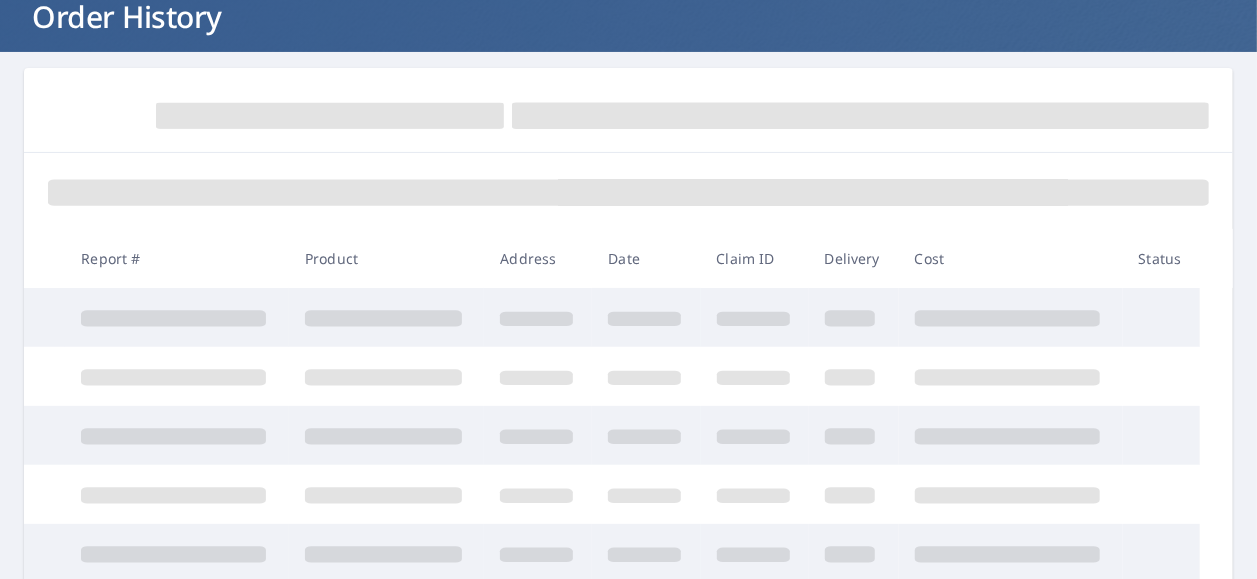 scroll, scrollTop: 49, scrollLeft: 0, axis: vertical 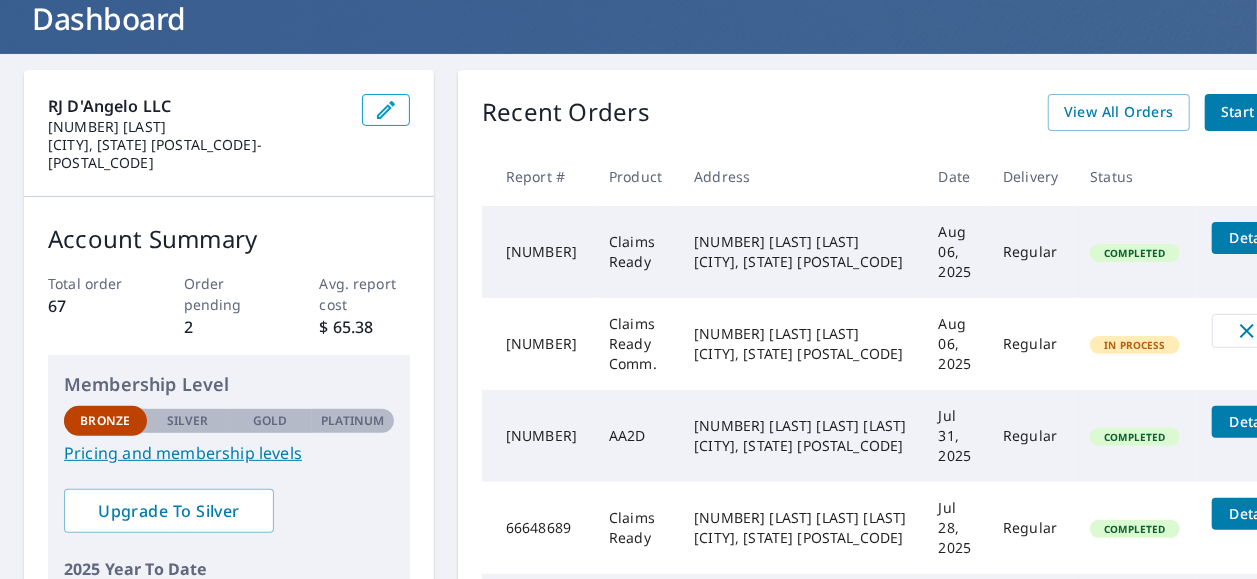click on "Start New Order" at bounding box center (1279, 112) 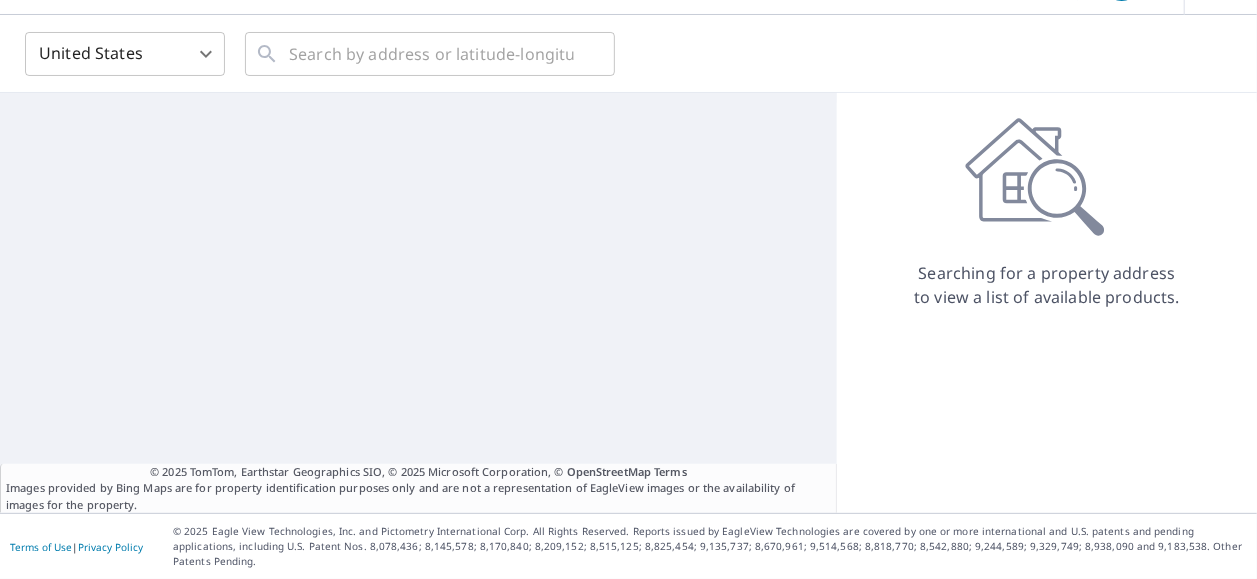 scroll, scrollTop: 19, scrollLeft: 0, axis: vertical 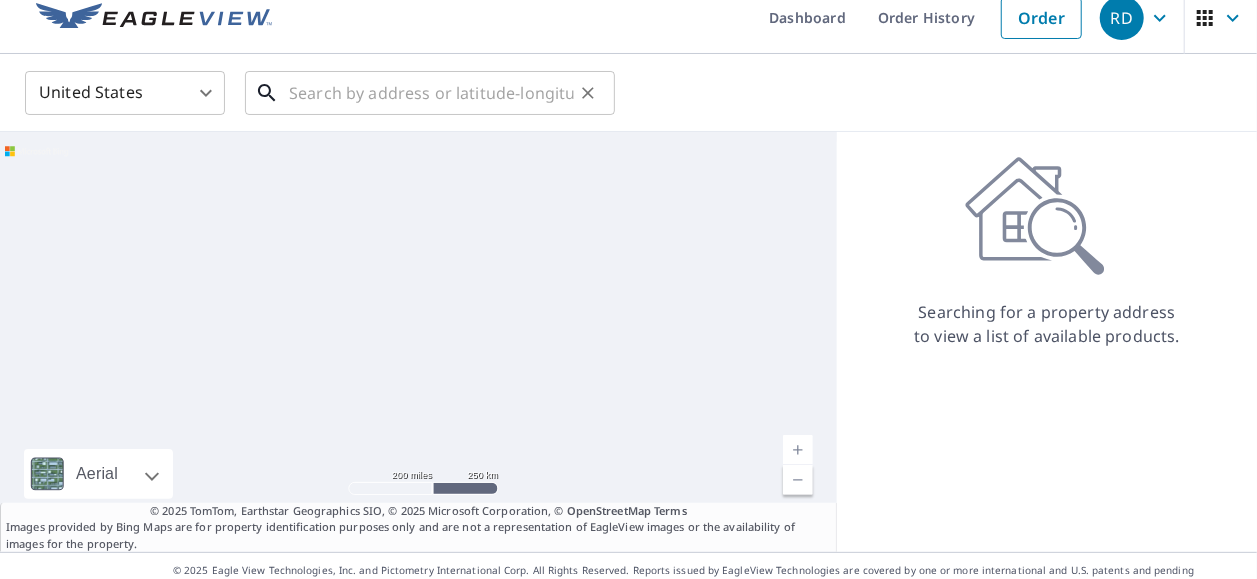 click at bounding box center (431, 93) 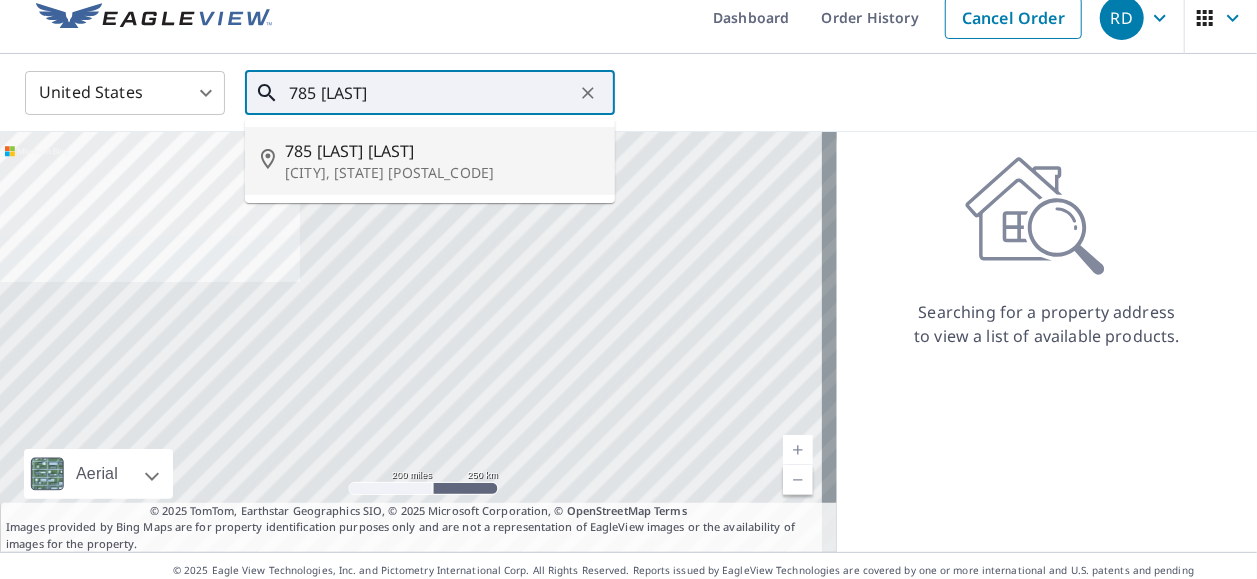 click on "[CITY], [STATE] [POSTAL_CODE]" at bounding box center (442, 173) 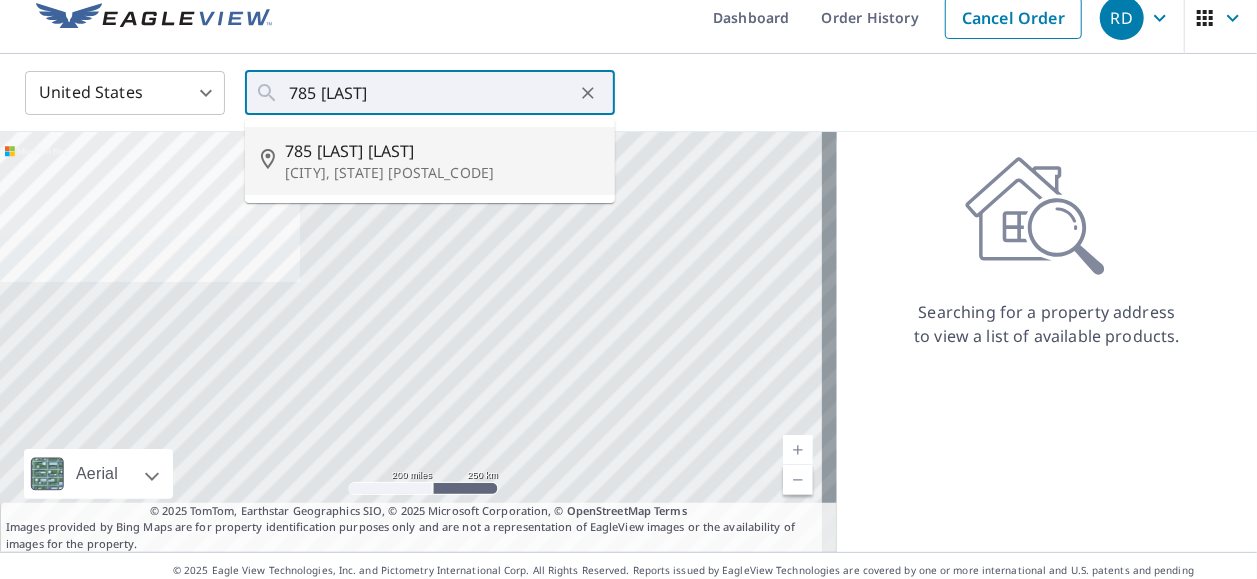 type on "785 [LAST] [LAST], [CITY], [STATE] [POSTAL_CODE]" 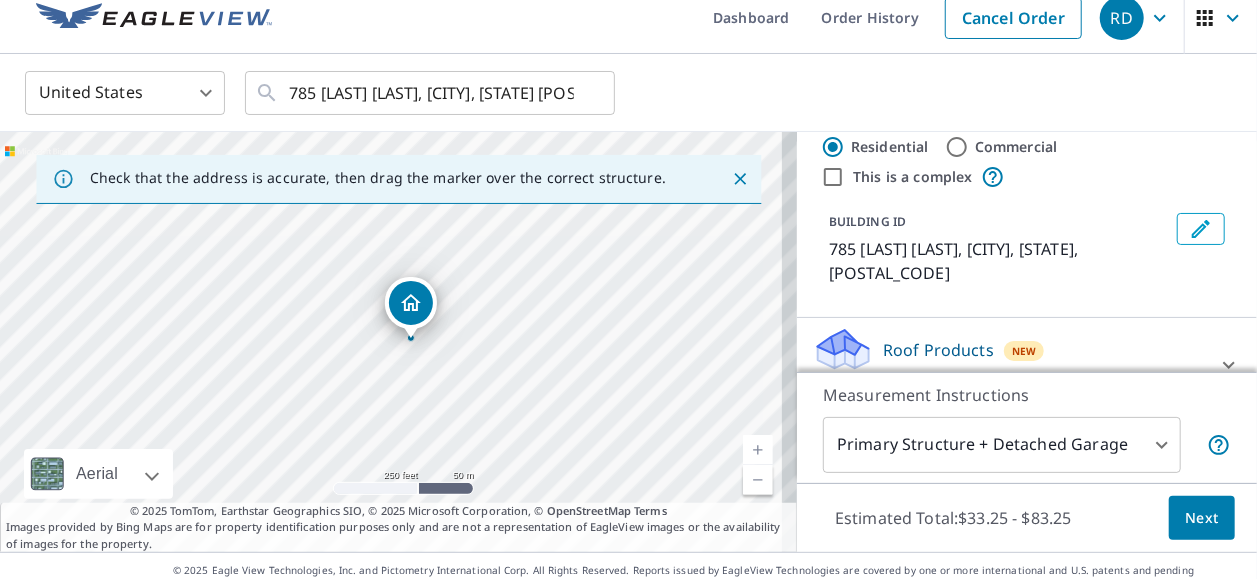 scroll, scrollTop: 47, scrollLeft: 0, axis: vertical 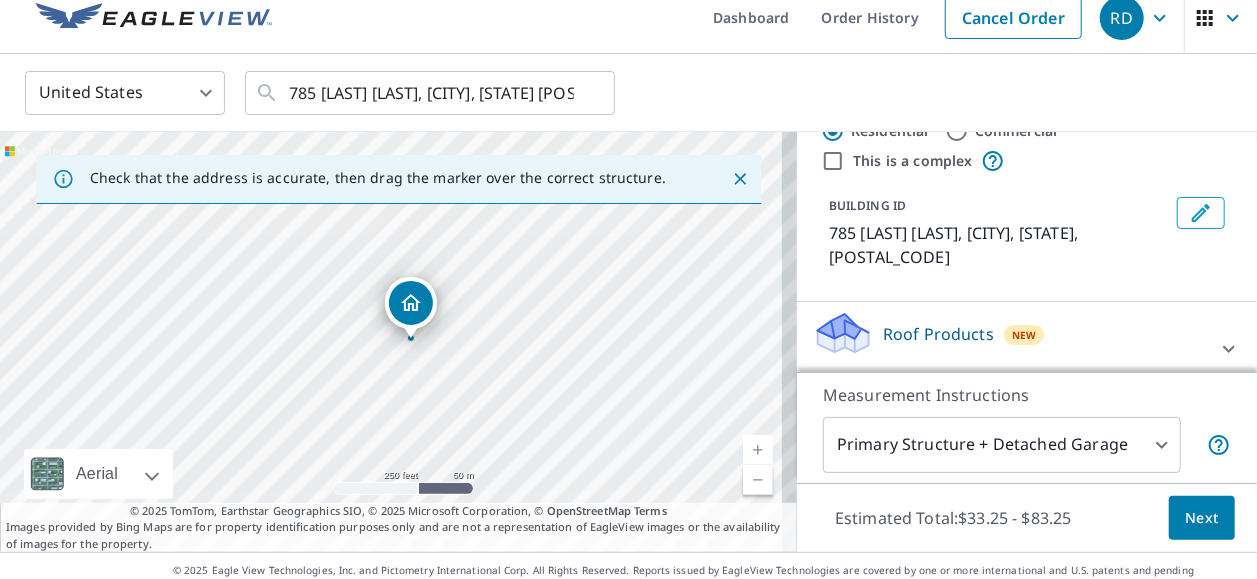 click on "Next" at bounding box center (1202, 518) 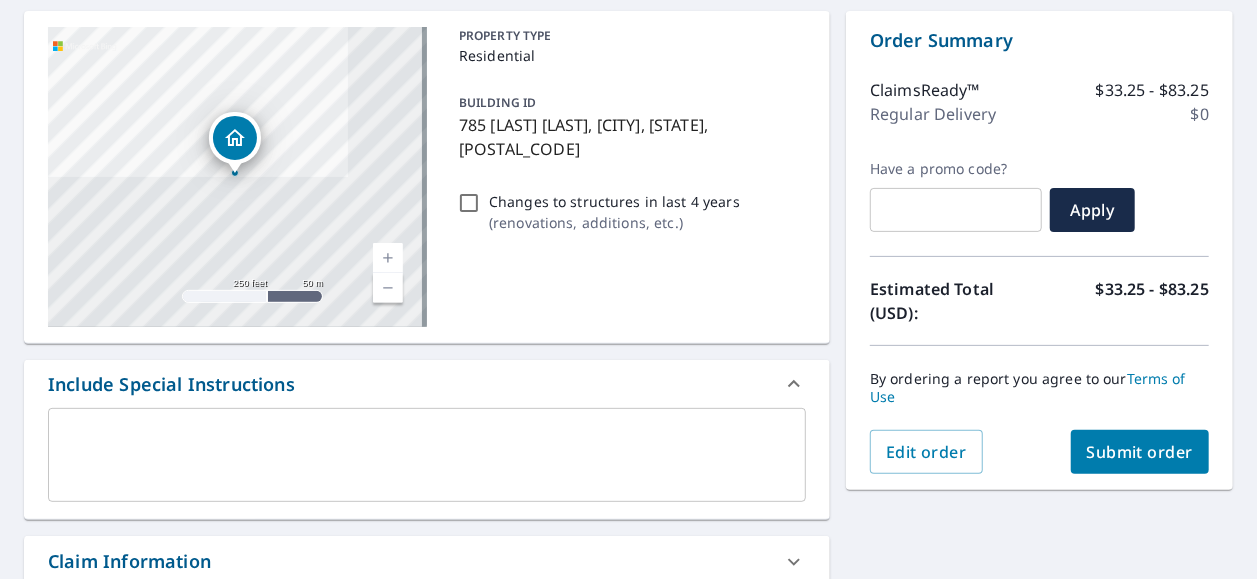 scroll, scrollTop: 233, scrollLeft: 0, axis: vertical 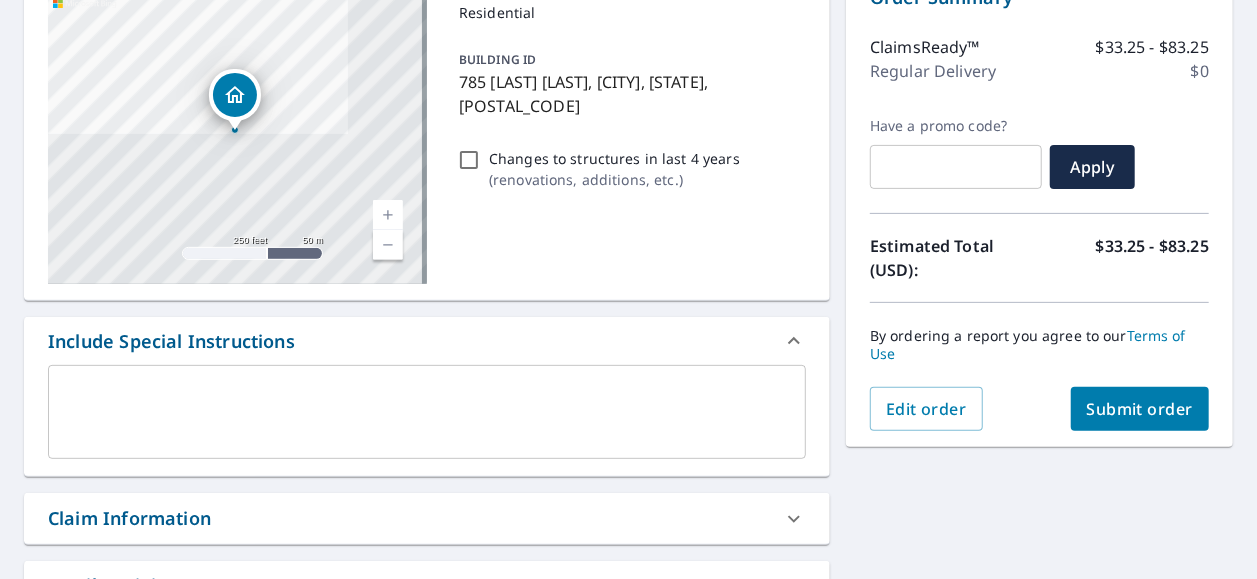 click on "Submit order" at bounding box center (1140, 409) 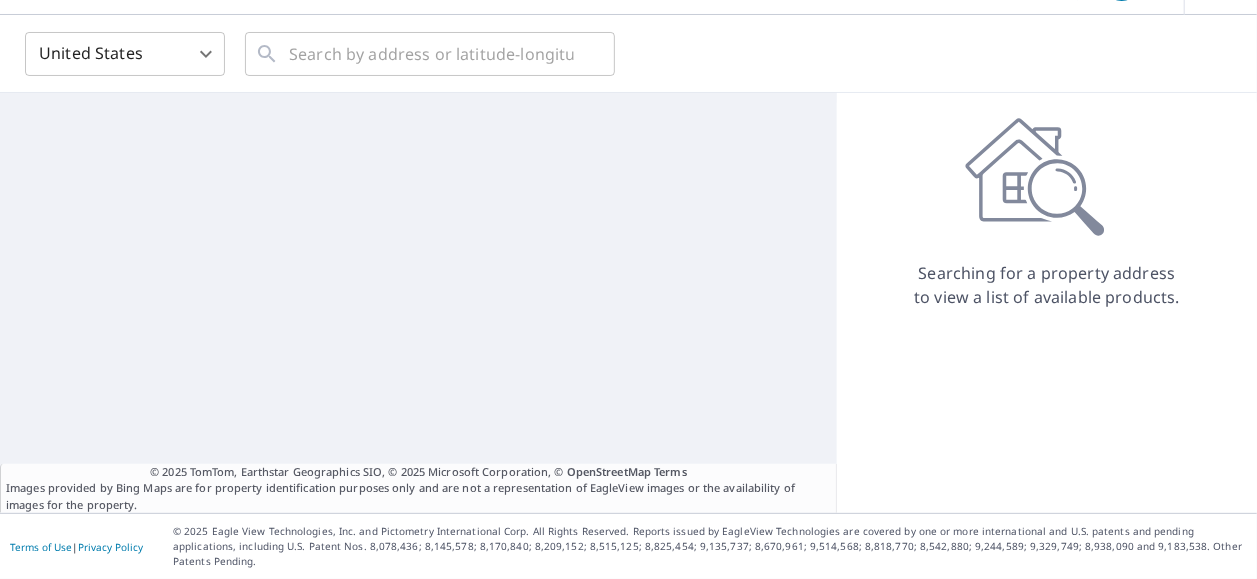 scroll, scrollTop: 42, scrollLeft: 0, axis: vertical 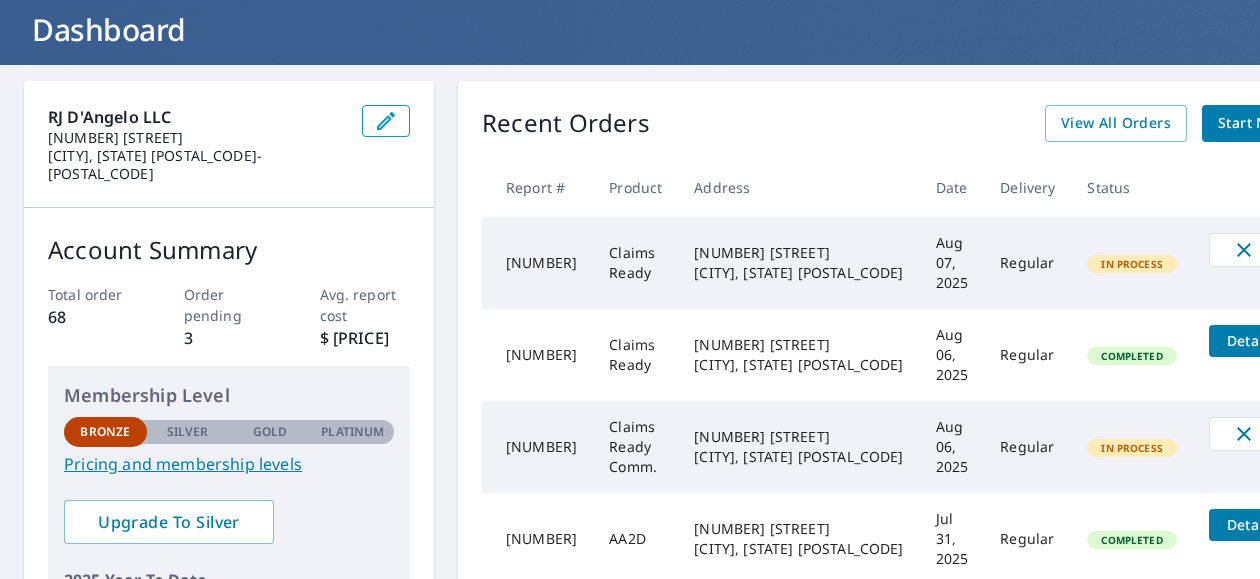 click on "[COMPANY] [NUMBER] [STREET] [CITY], [STATE] [POSTAL_CODE]-[POSTAL_CODE] Account Summary Total order [NUMBER] Order pending [NUMBER] Avg. report cost $ [PRICE] Membership Level Bronze Silver Gold Platinum Bronze Pricing and membership levels Upgrade To Silver [YEAR] Year To Date Reports Completed [NUMBER] Prepayments $ [PRICE] Balance Recent Orders View All Orders Start New Order Report # Product Address Date Delivery Status [NUMBER] Claims Ready [NUMBER] [STREET]
[CITY], [STATE] [POSTAL_CODE] [MONTH] [DAY], [YEAR] Regular In Process Cancel [NUMBER] Claims Ready [NUMBER] [STREET]
[CITY], [STATE] [POSTAL_CODE] [MONTH] [DAY], [YEAR] Regular Completed Details [NUMBER] Claims Ready Comm. [NUMBER] [STREET]
[CITY], [STATE] [POSTAL_CODE] [MONTH] [DAY], [YEAR] Regular In Process Cancel [NUMBER] [PRODUCT] [NUMBER] [STREET]
[CITY], [STATE] [POSTAL_CODE] [MONTH] [DAY], [YEAR] Regular Completed Details [NUMBER] Claims Ready [NUMBER] [STREET]
[CITY], [STATE] [POSTAL_CODE] [MONTH] [DAY], [YEAR] Regular Completed Details Quick Links Reports and order history Billing information Order preferences Contact information Text alert settings Payment options and membership levels" at bounding box center (630, 498) 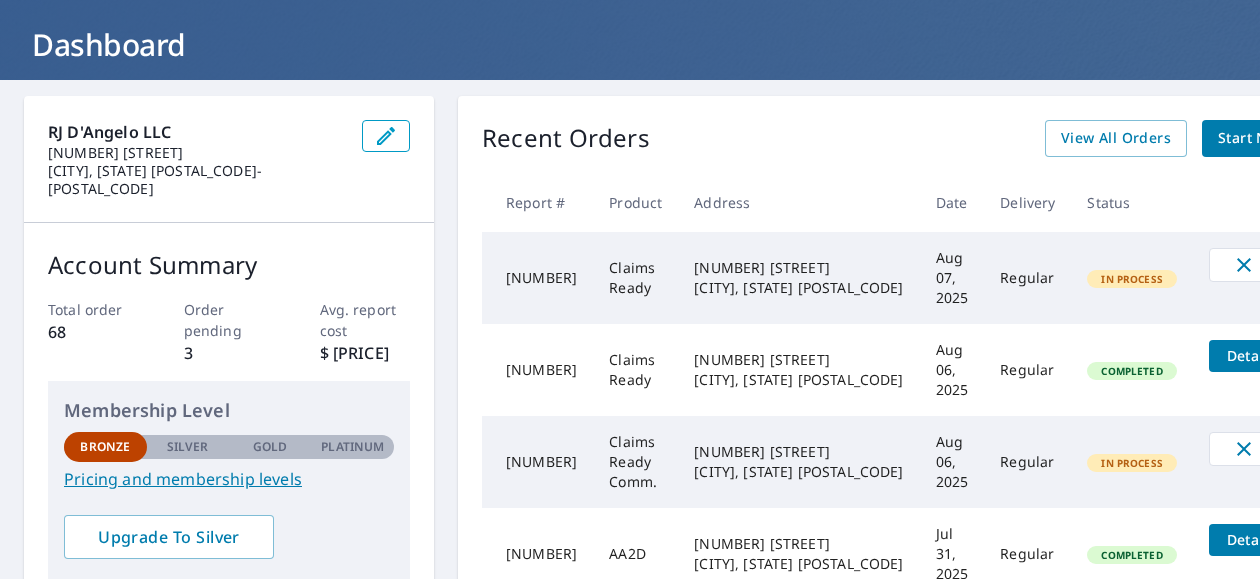 scroll, scrollTop: 101, scrollLeft: 0, axis: vertical 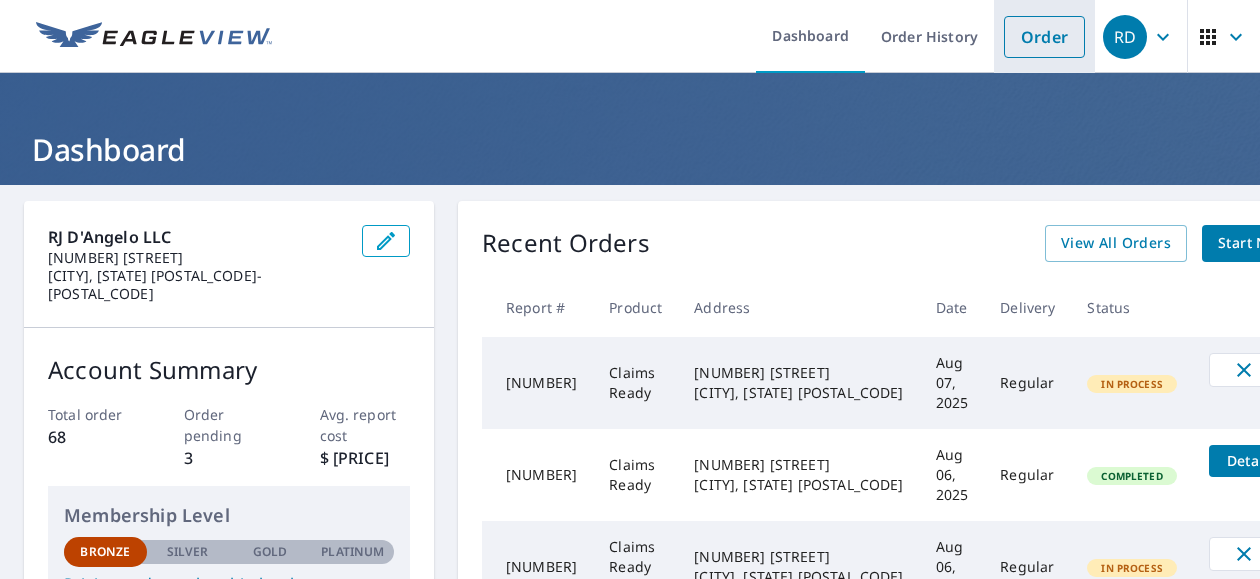click on "Order" at bounding box center (1044, 37) 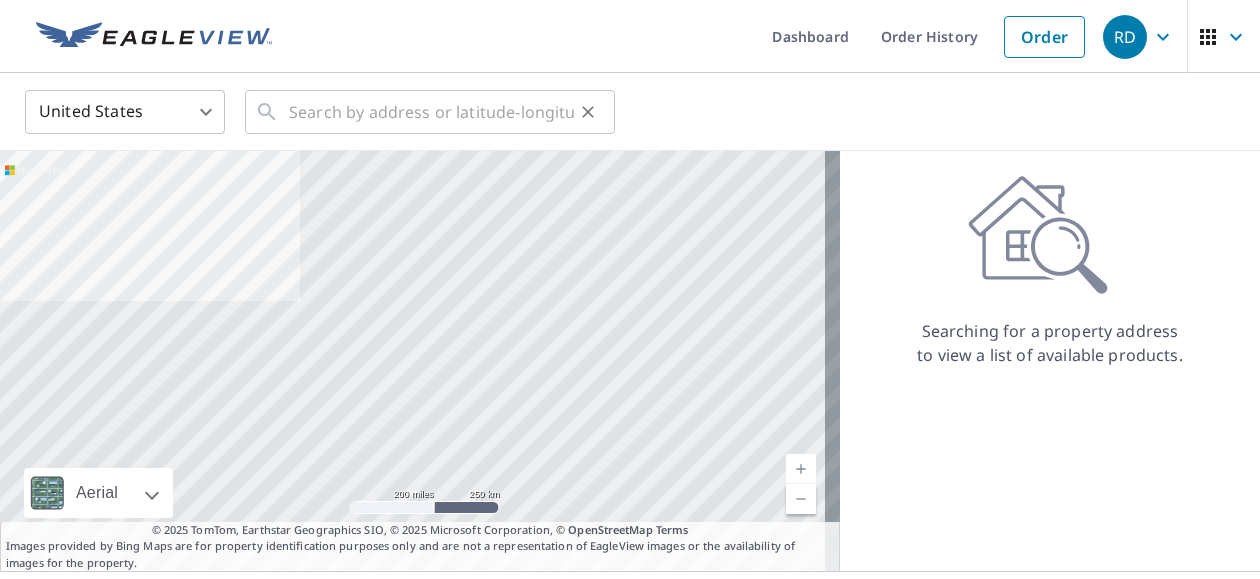 click on "​" at bounding box center [430, 112] 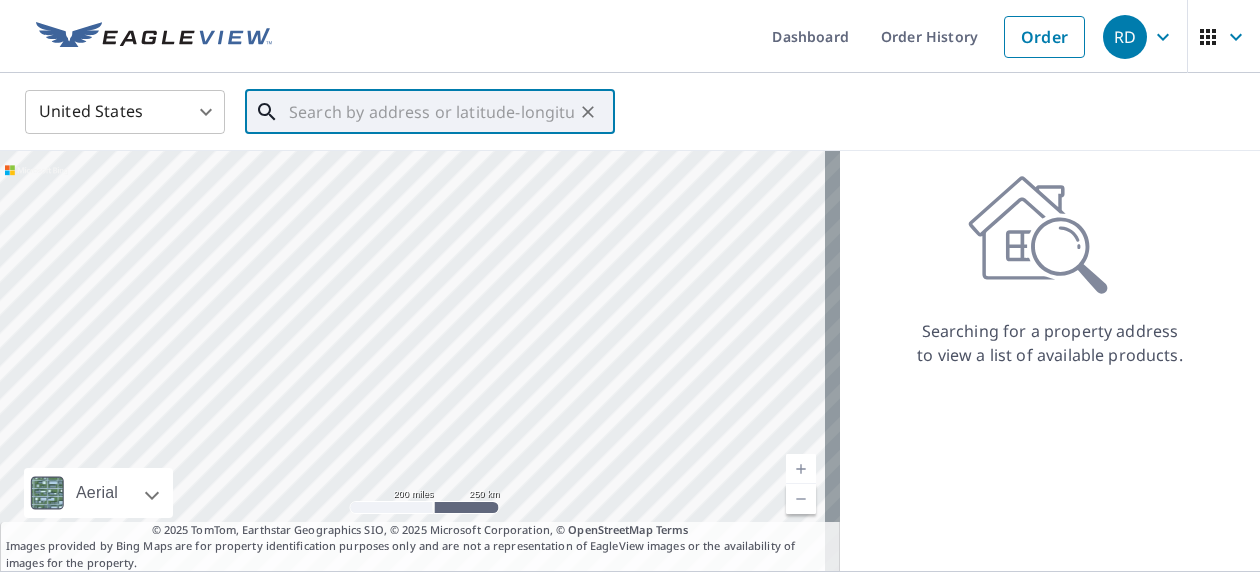 paste on "[NUMBER] [STREET]" 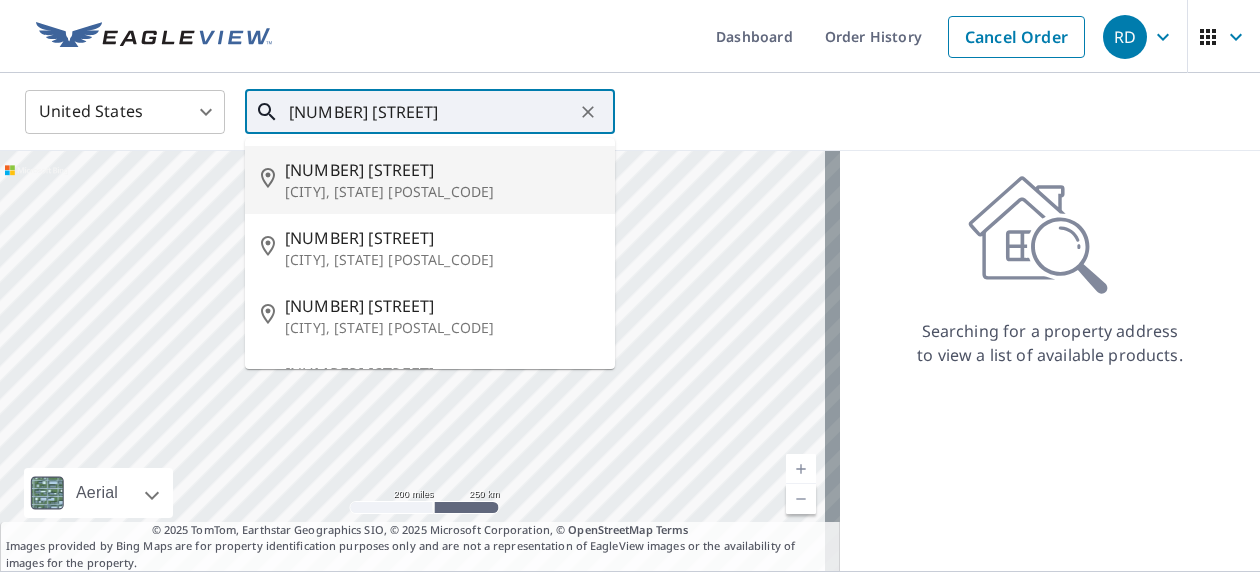 drag, startPoint x: 492, startPoint y: 161, endPoint x: 516, endPoint y: 119, distance: 48.373547 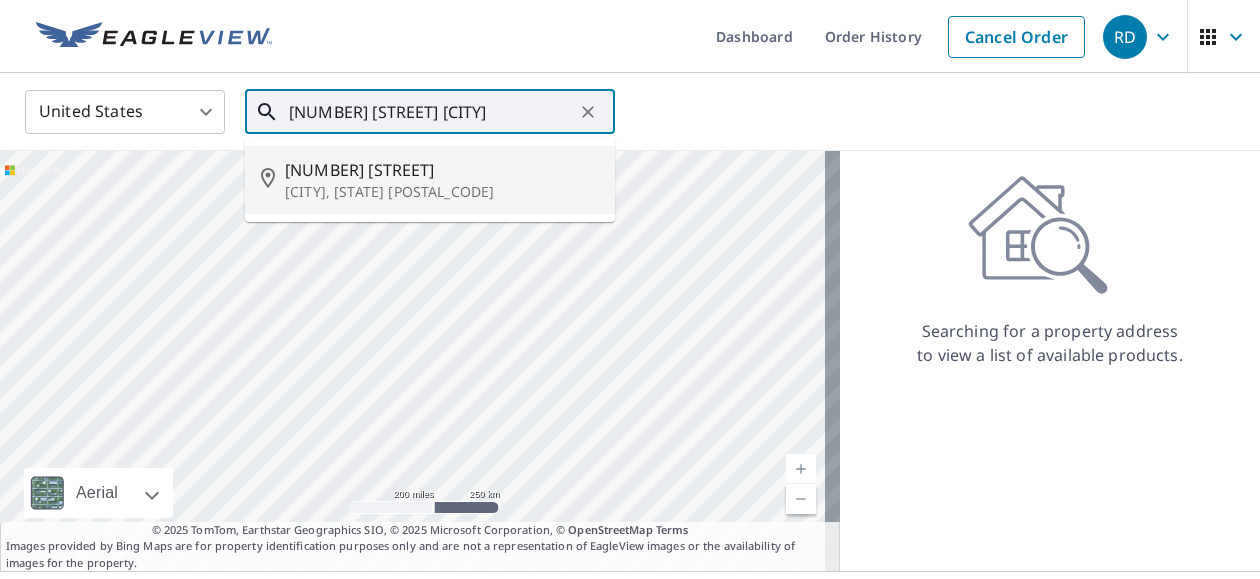 click on "[NUMBER] [STREET]" at bounding box center (442, 170) 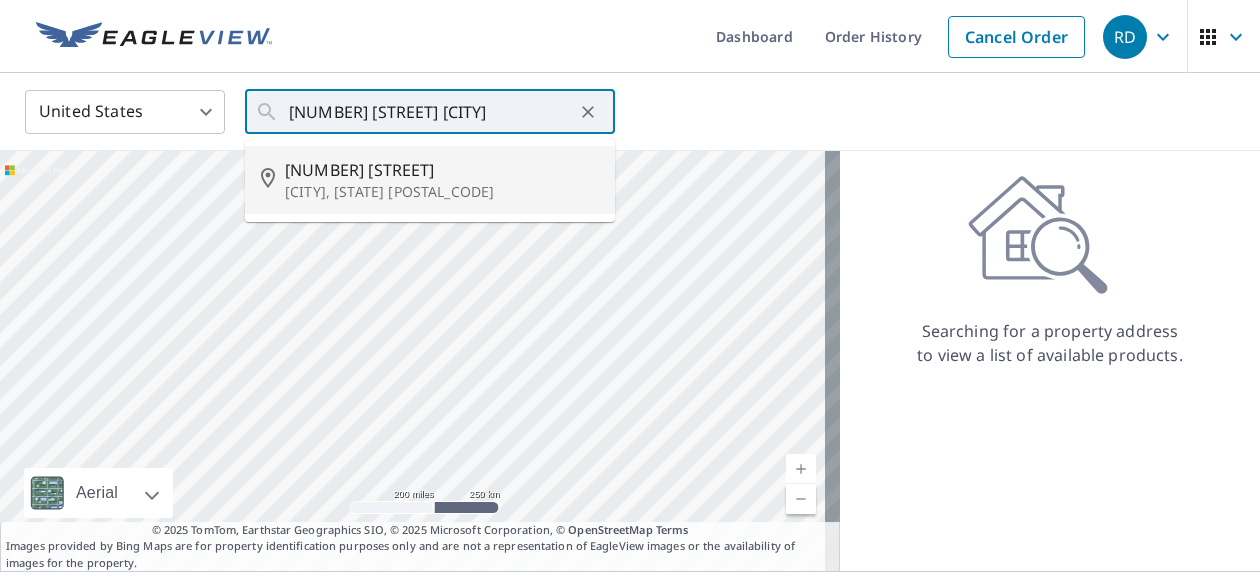type on "[NUMBER] [STREET] [CITY], [STATE] [POSTAL_CODE]" 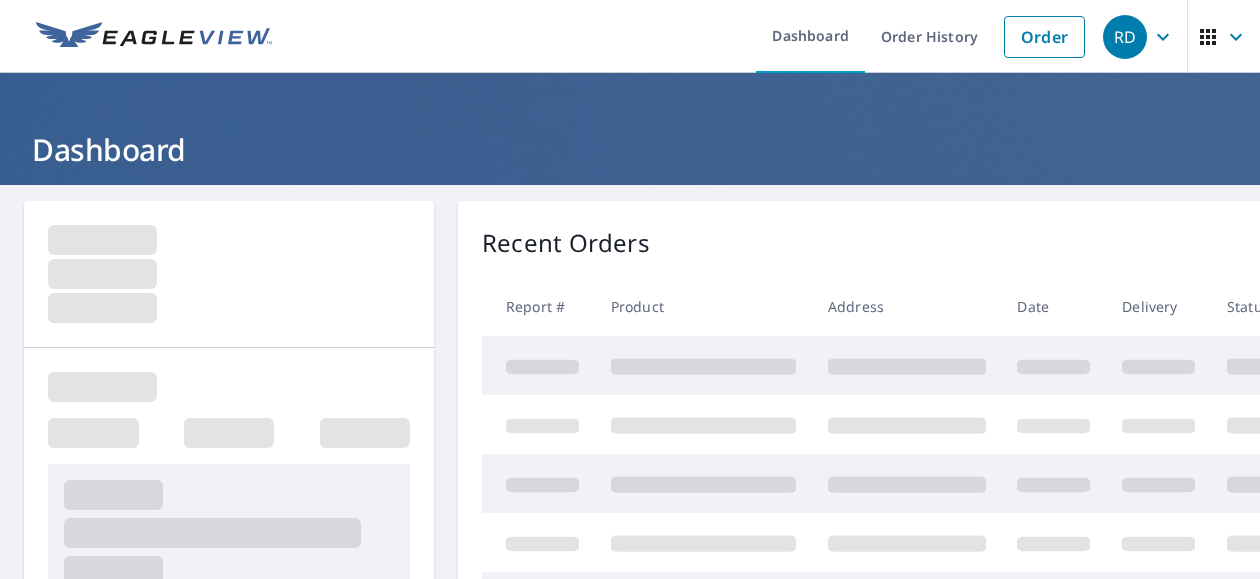 scroll, scrollTop: 0, scrollLeft: 0, axis: both 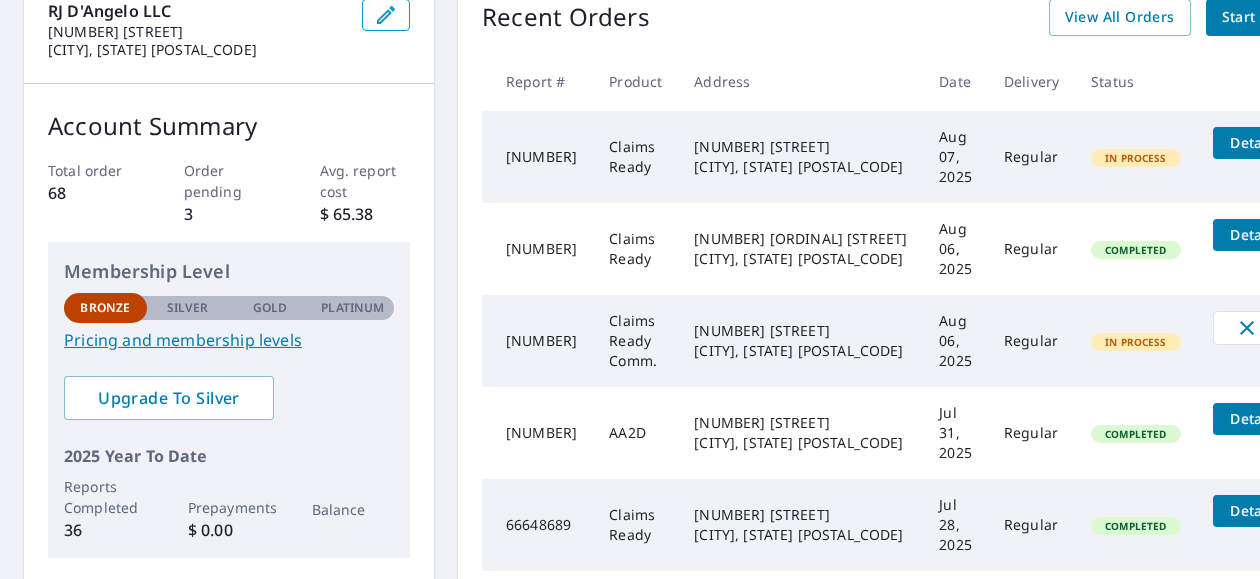 click on "[NUMBER] [LAST] [LAST]
[CITY], [STATE] [POSTAL_CODE]" at bounding box center [800, 341] 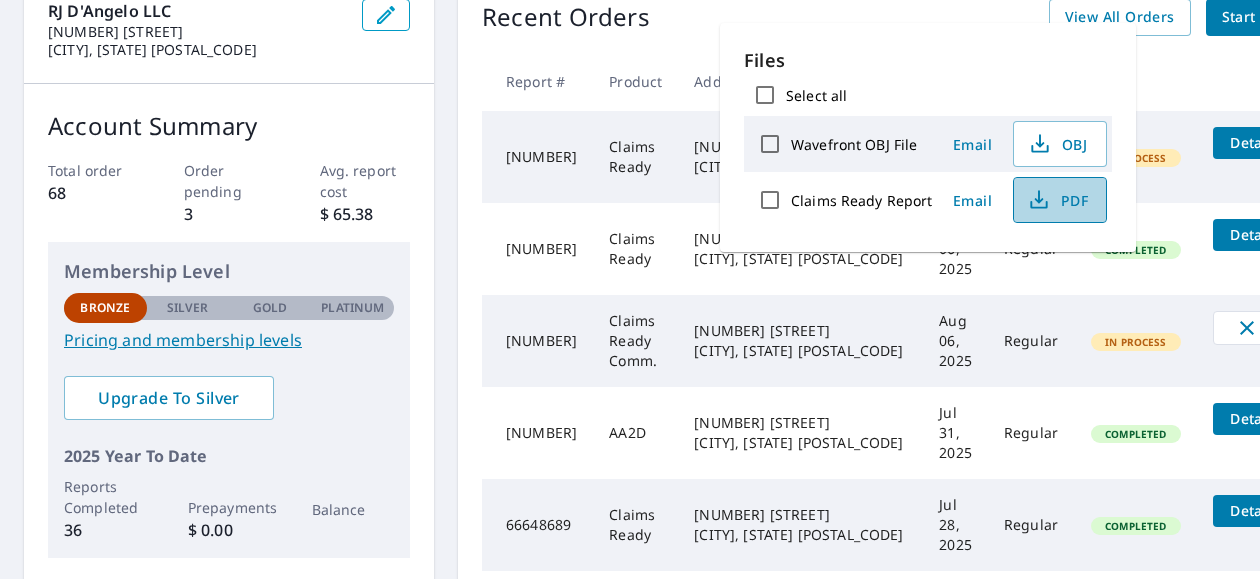 click on "PDF" at bounding box center [1058, 200] 